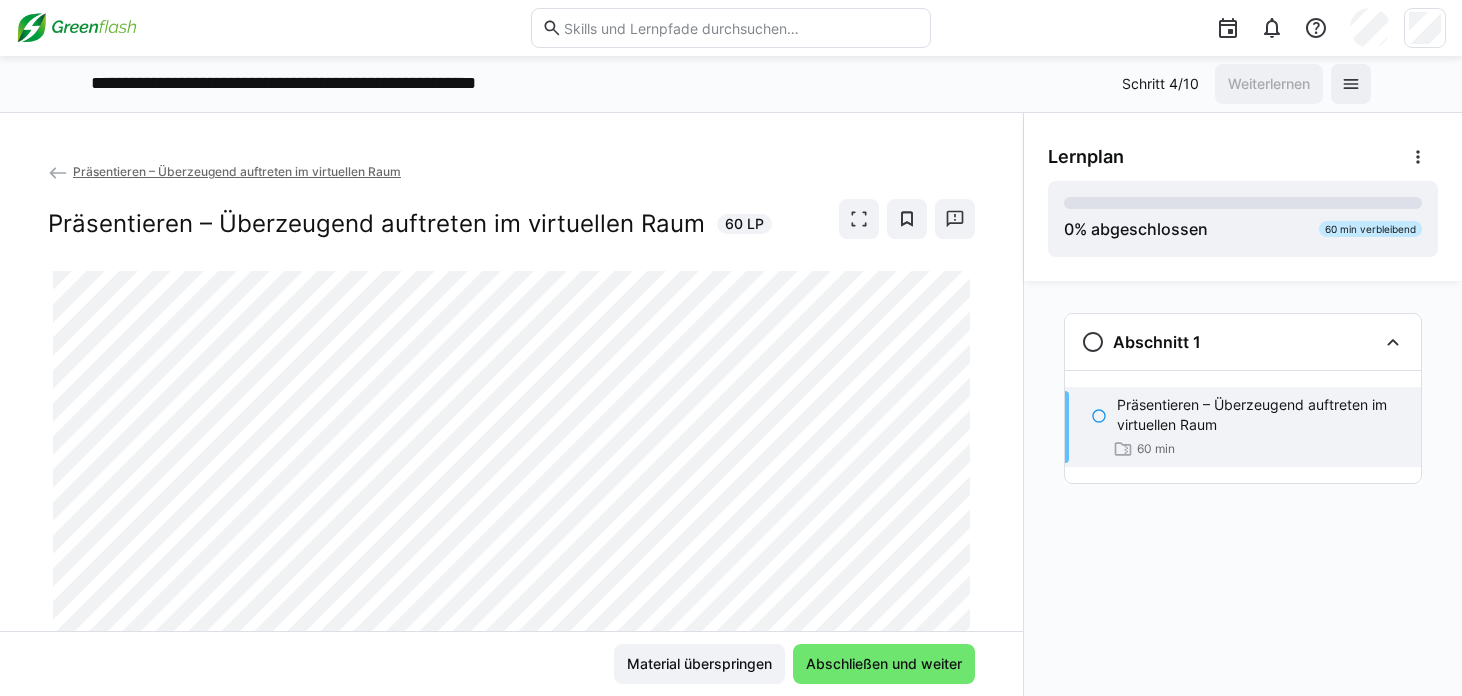 scroll, scrollTop: 0, scrollLeft: 0, axis: both 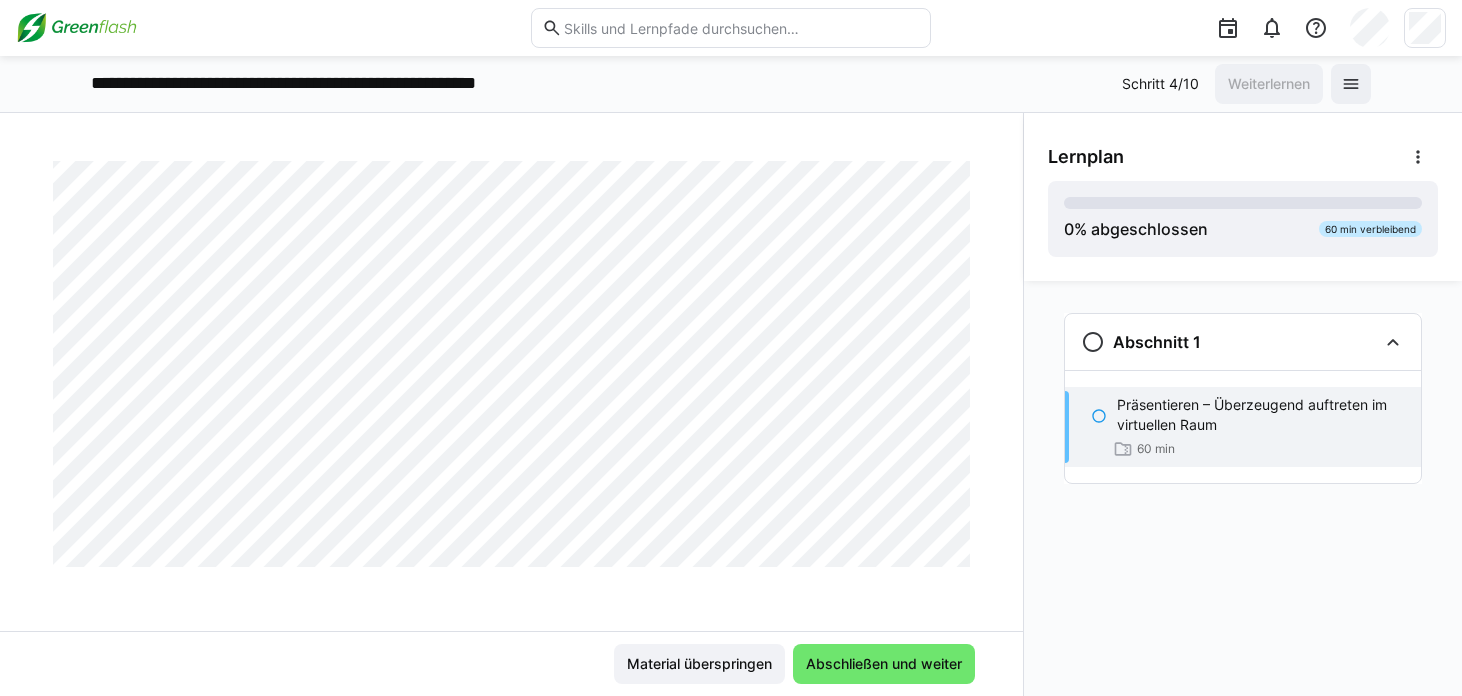 click 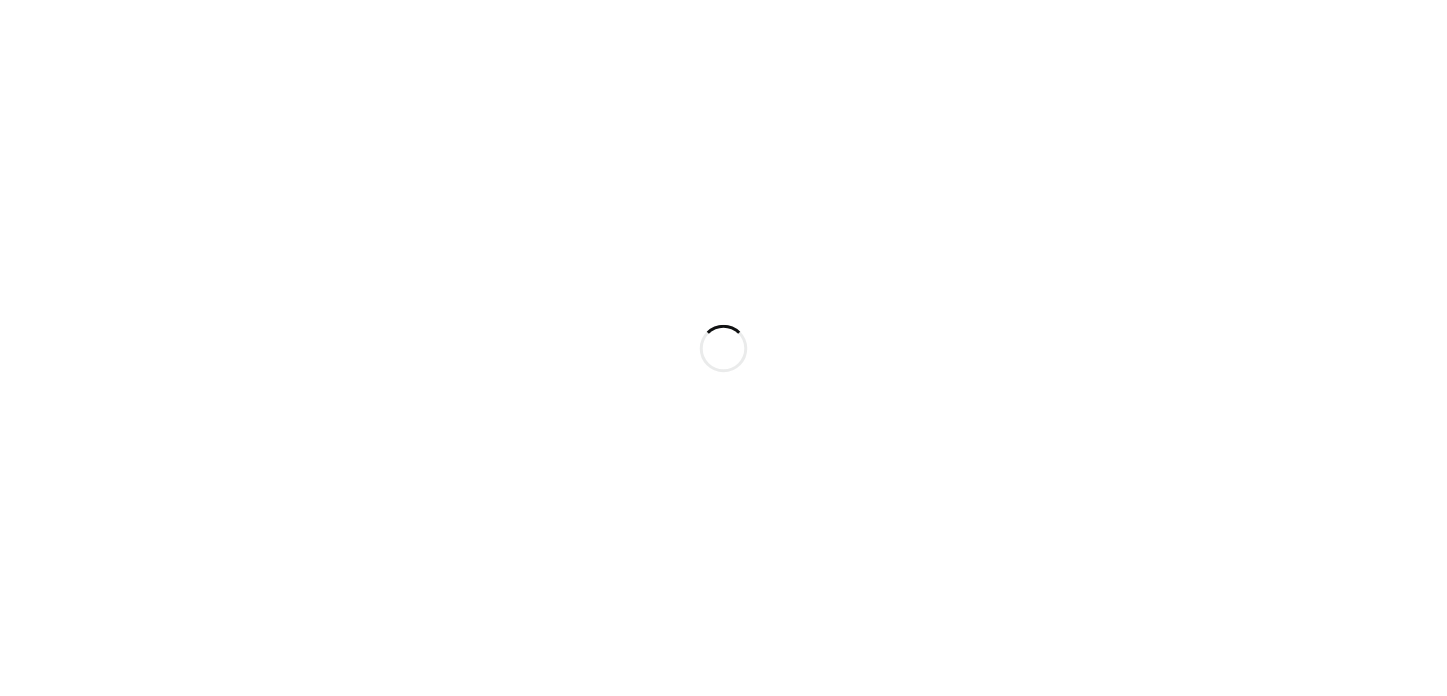 scroll, scrollTop: 0, scrollLeft: 0, axis: both 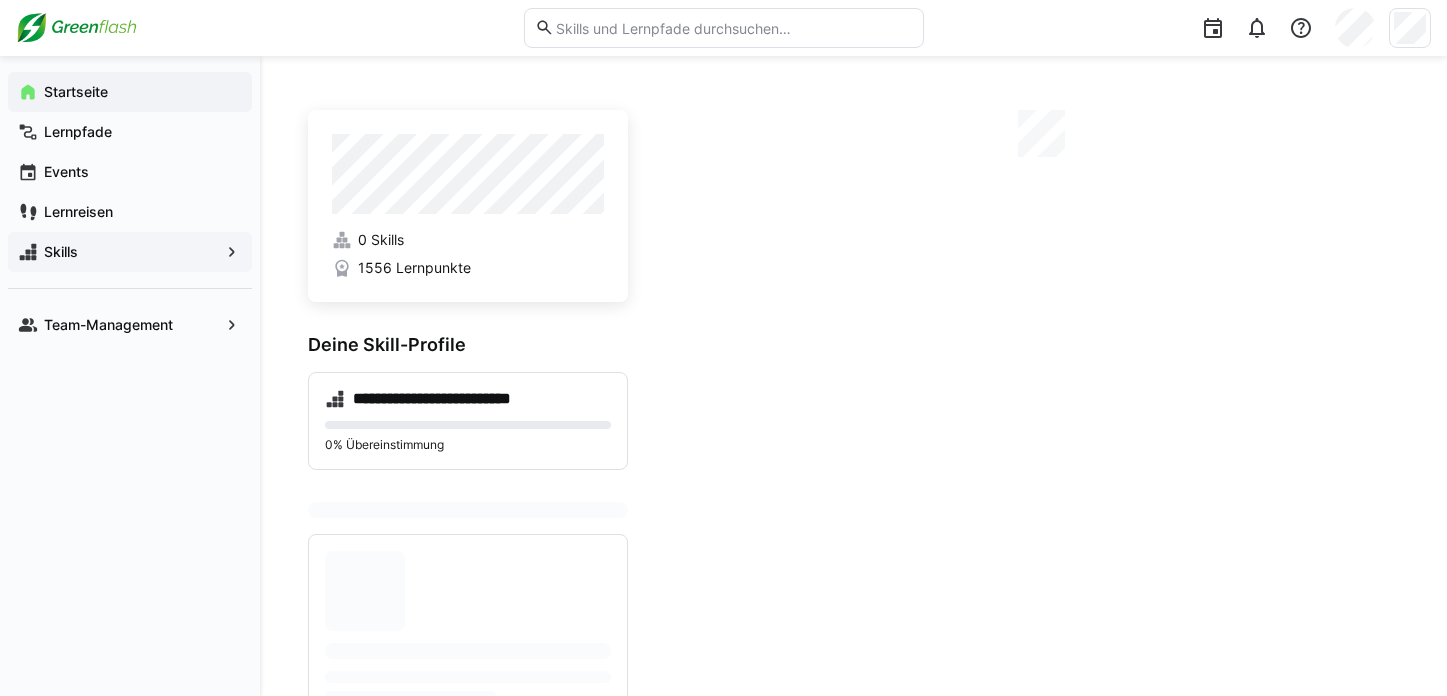 click on "Skills" 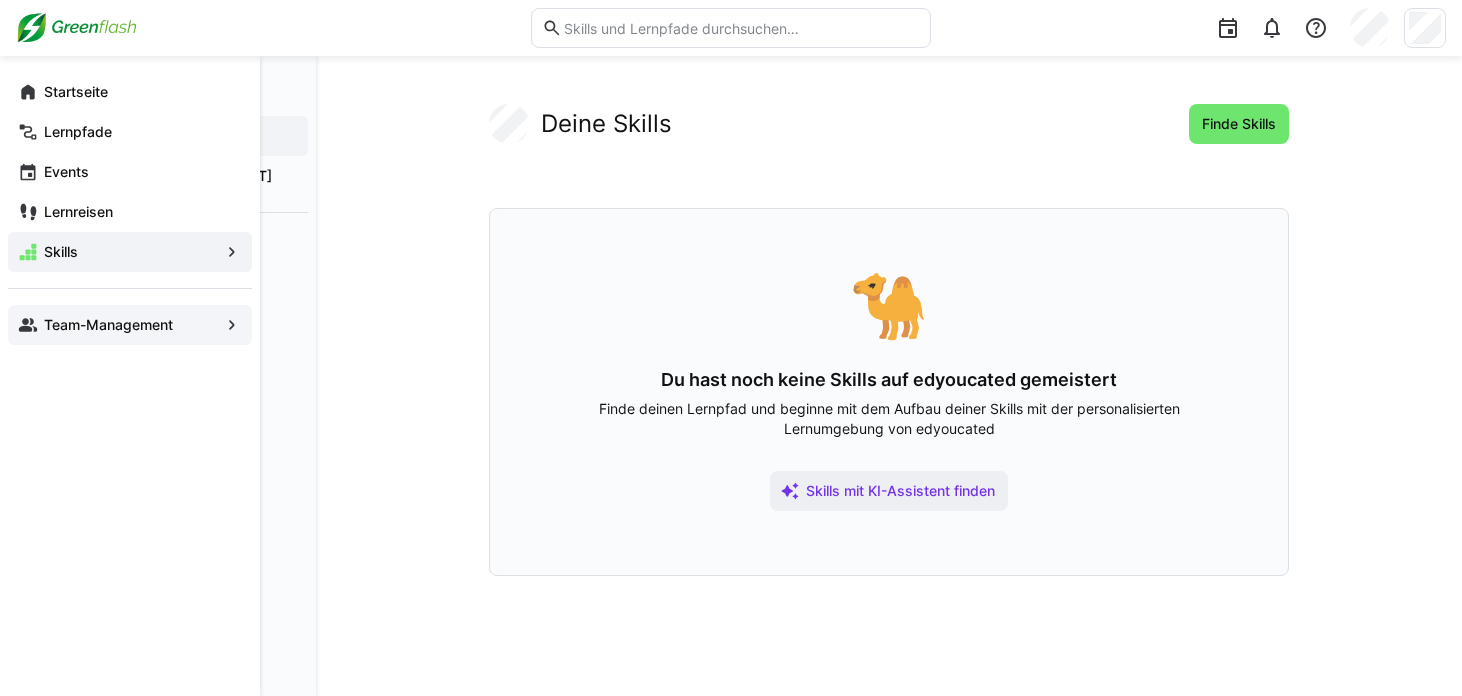 click on "Team-Management" 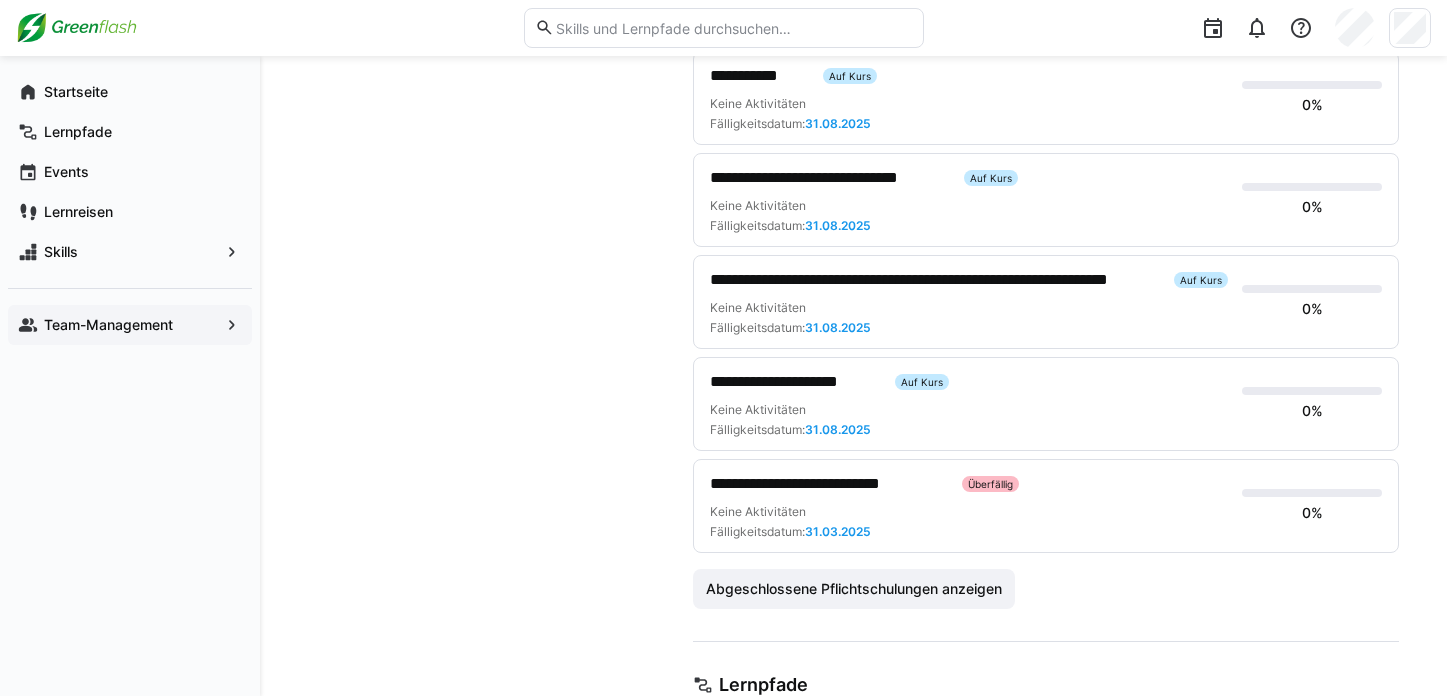 scroll, scrollTop: 0, scrollLeft: 0, axis: both 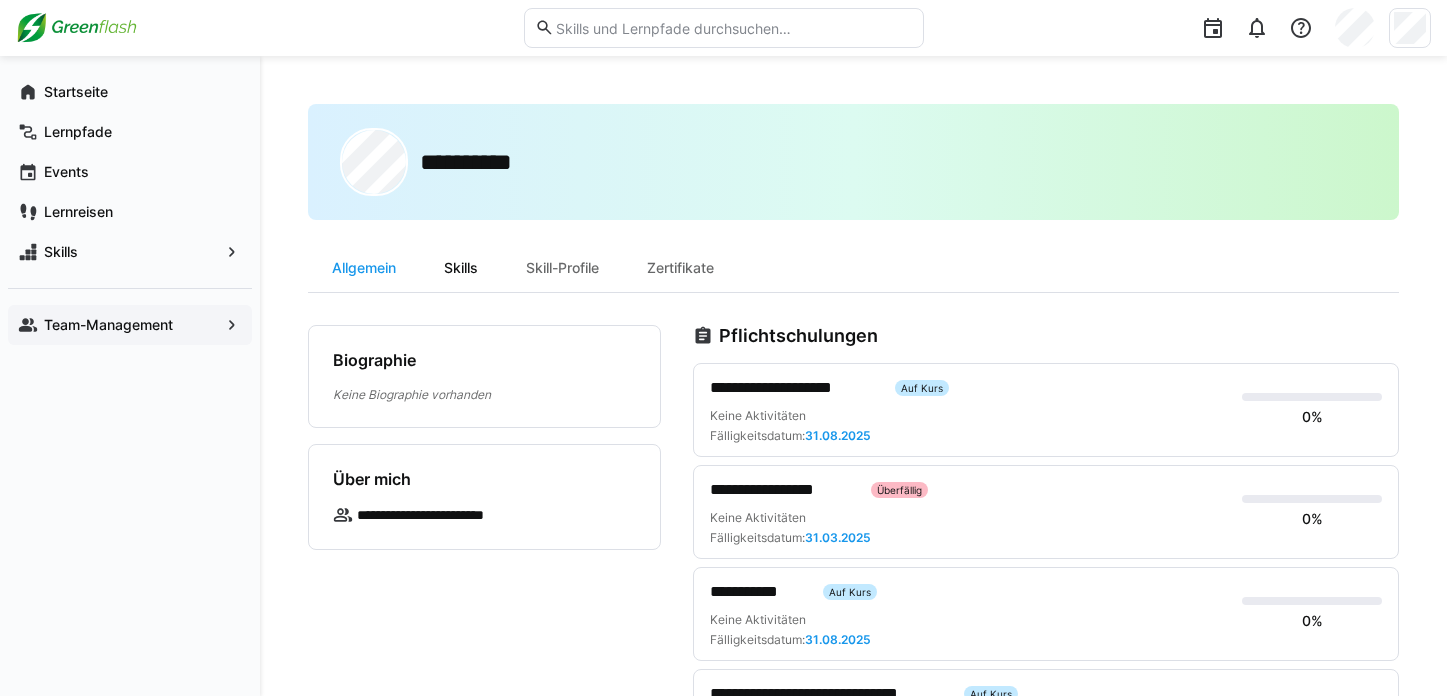 click on "Skills" 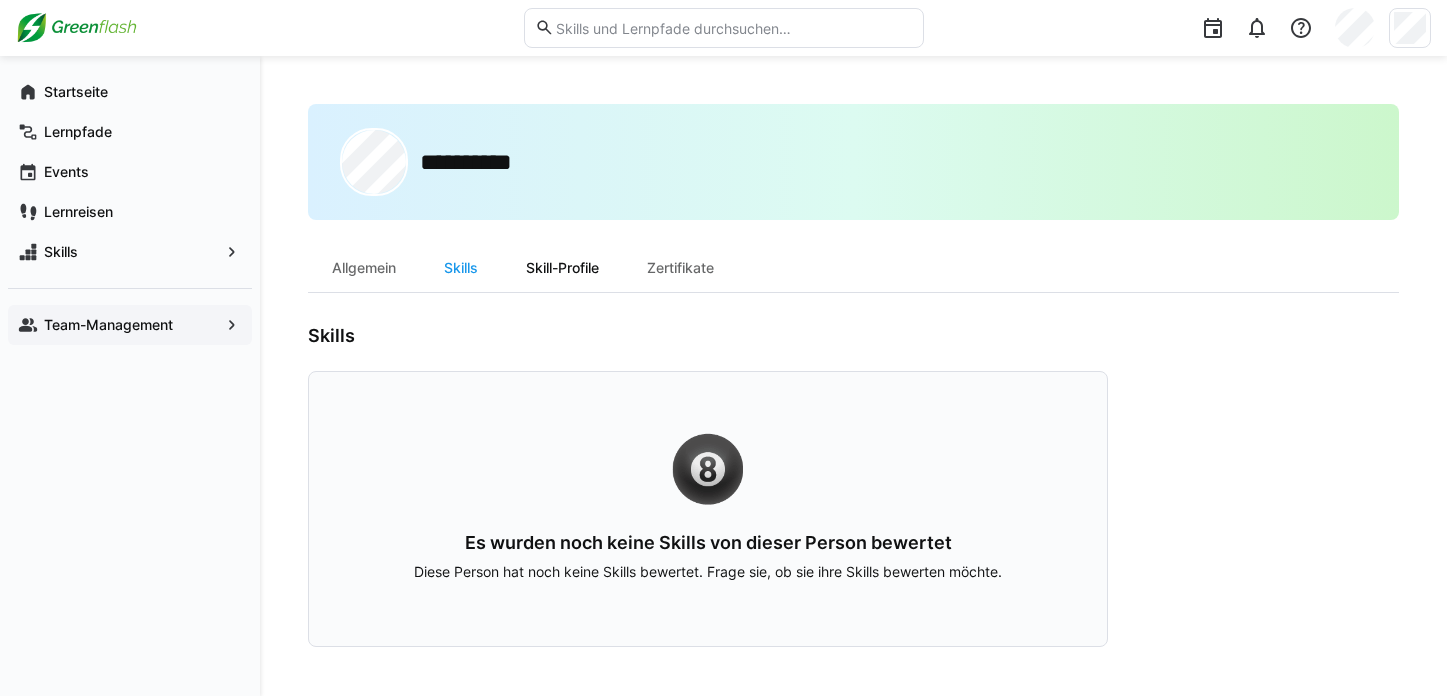 click on "Skill-Profile" 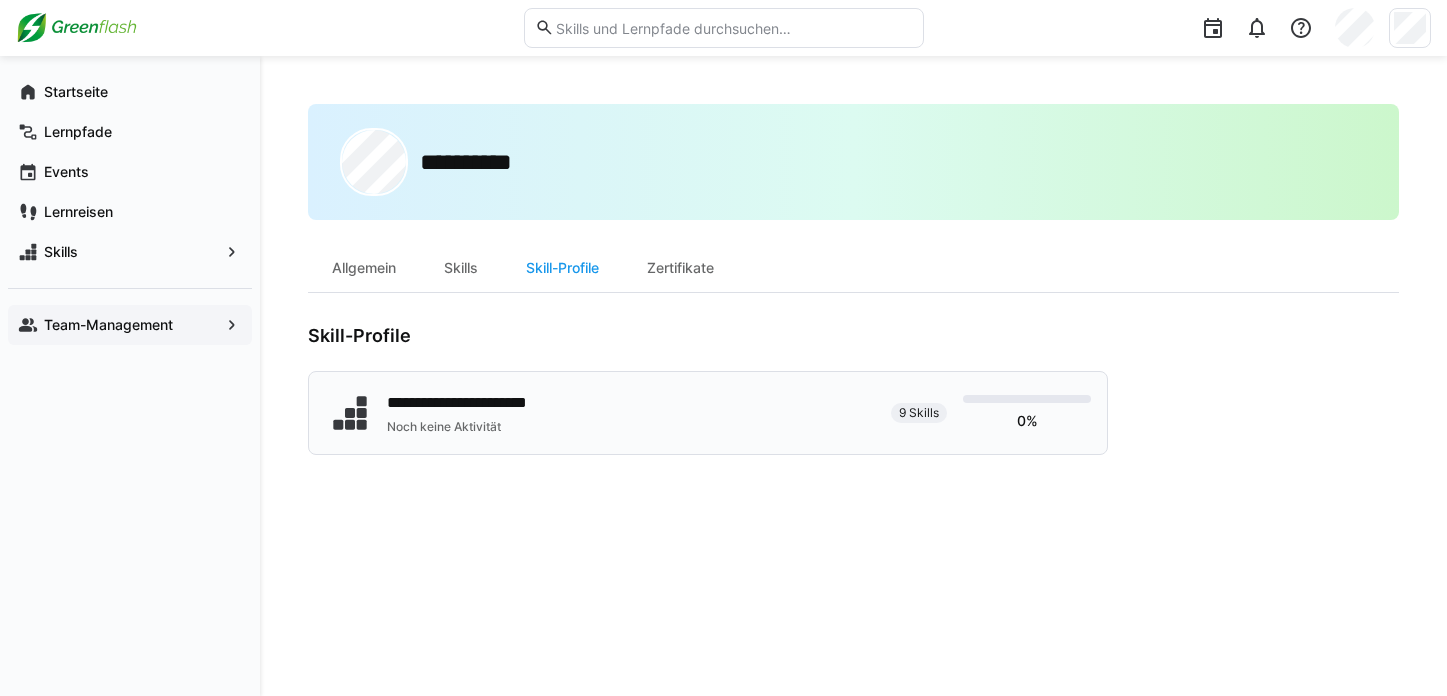 click on "**********" 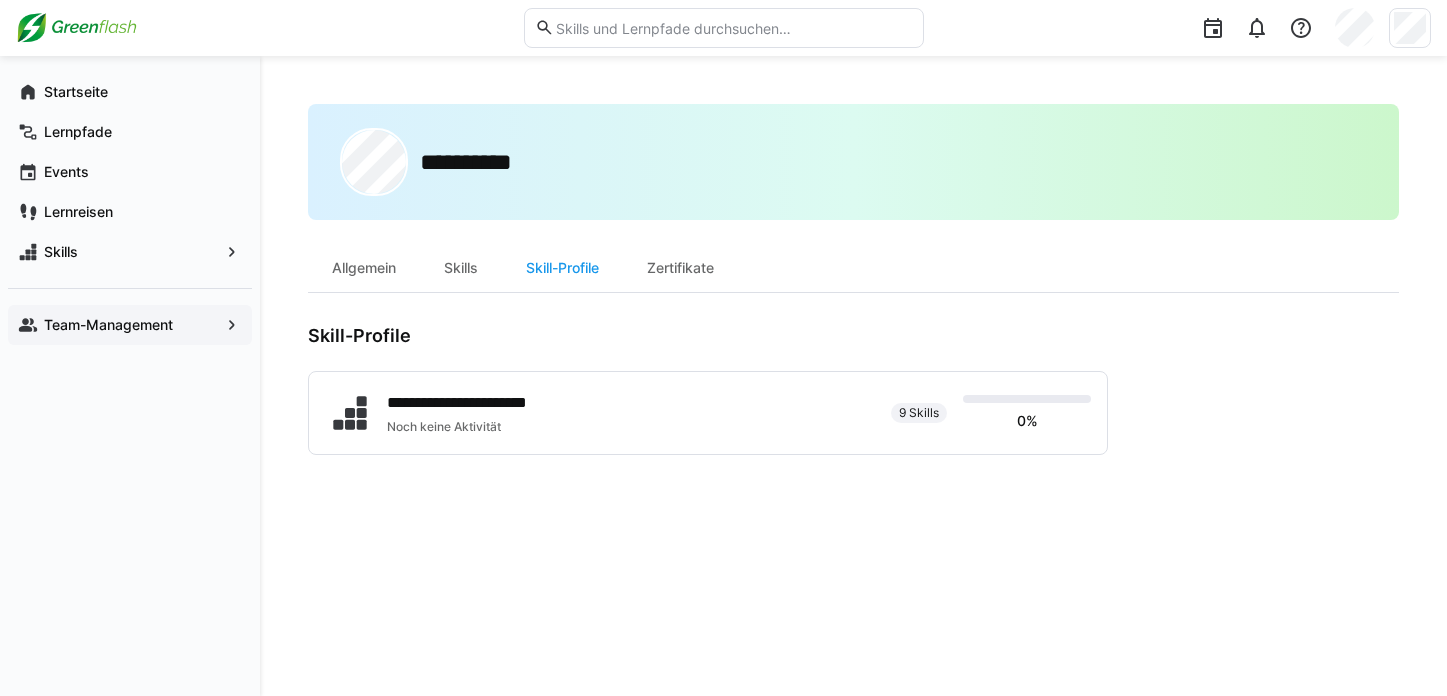 click on "Team-Management" 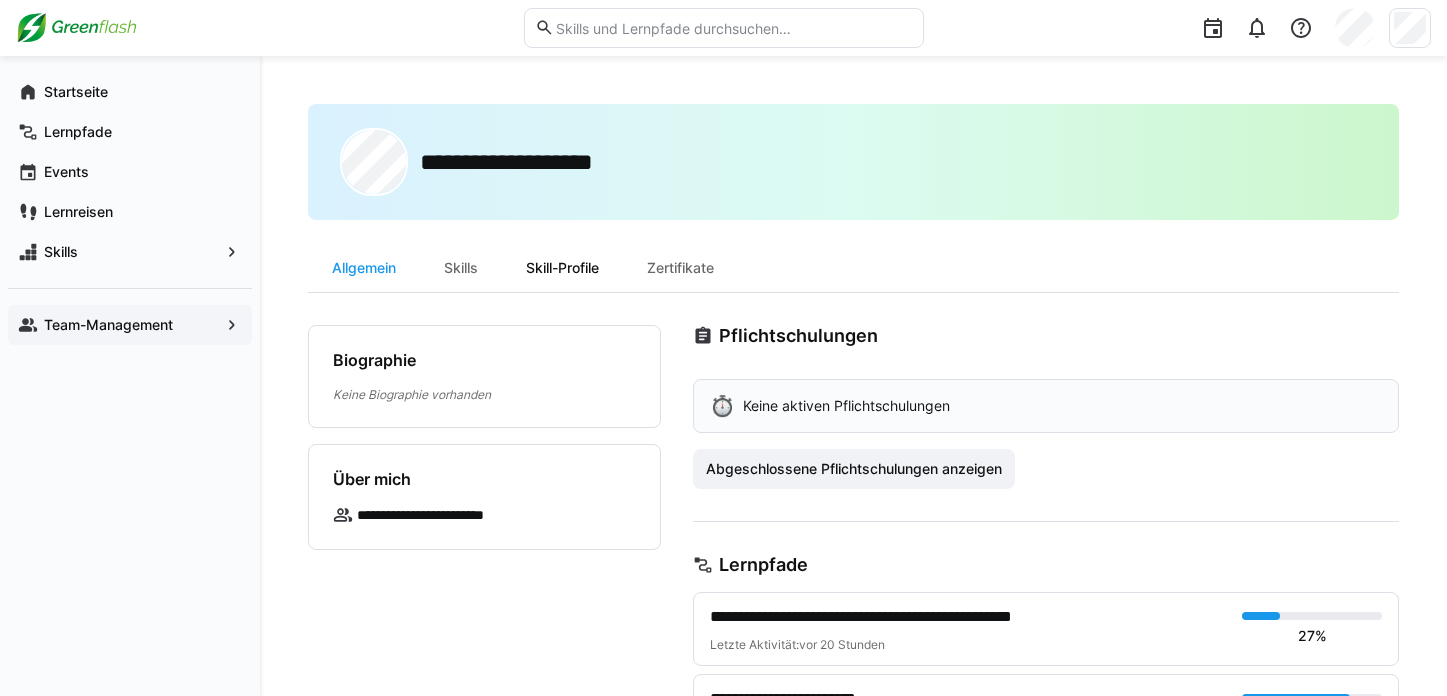 click on "Skill-Profile" 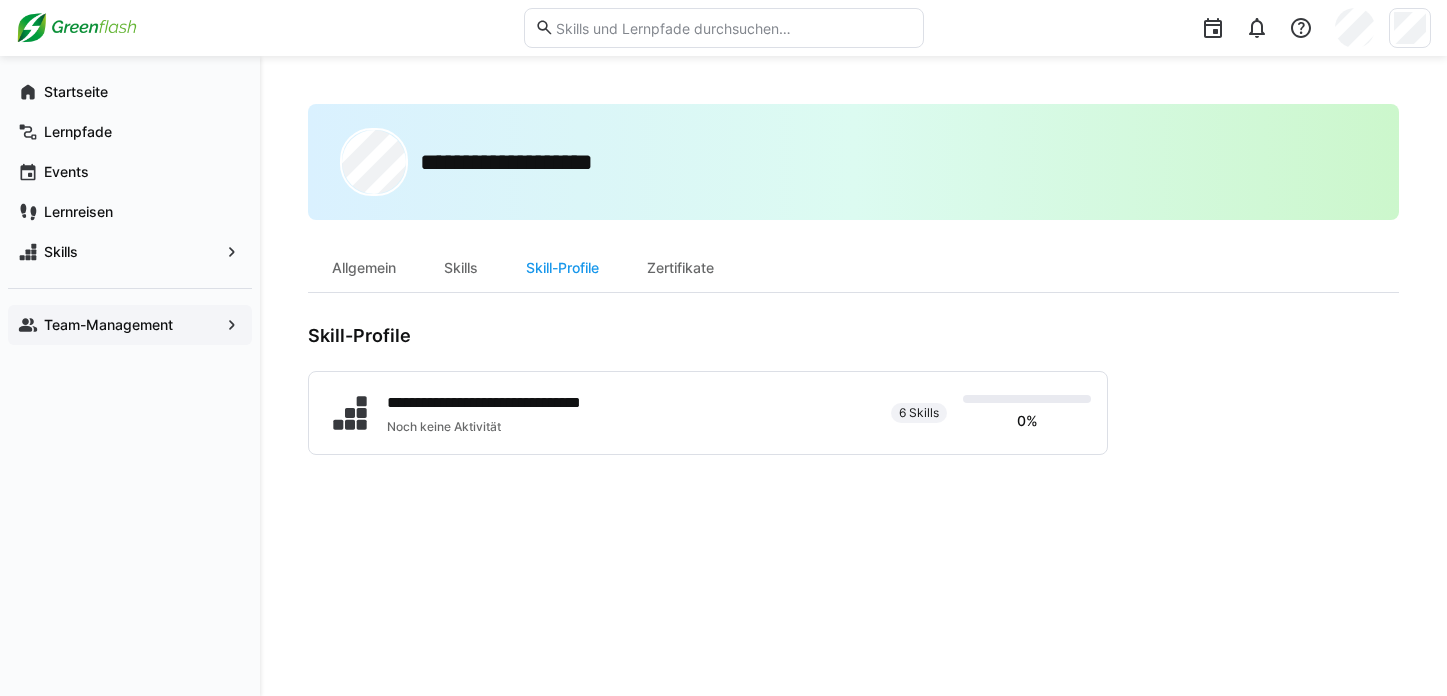 click on "**********" 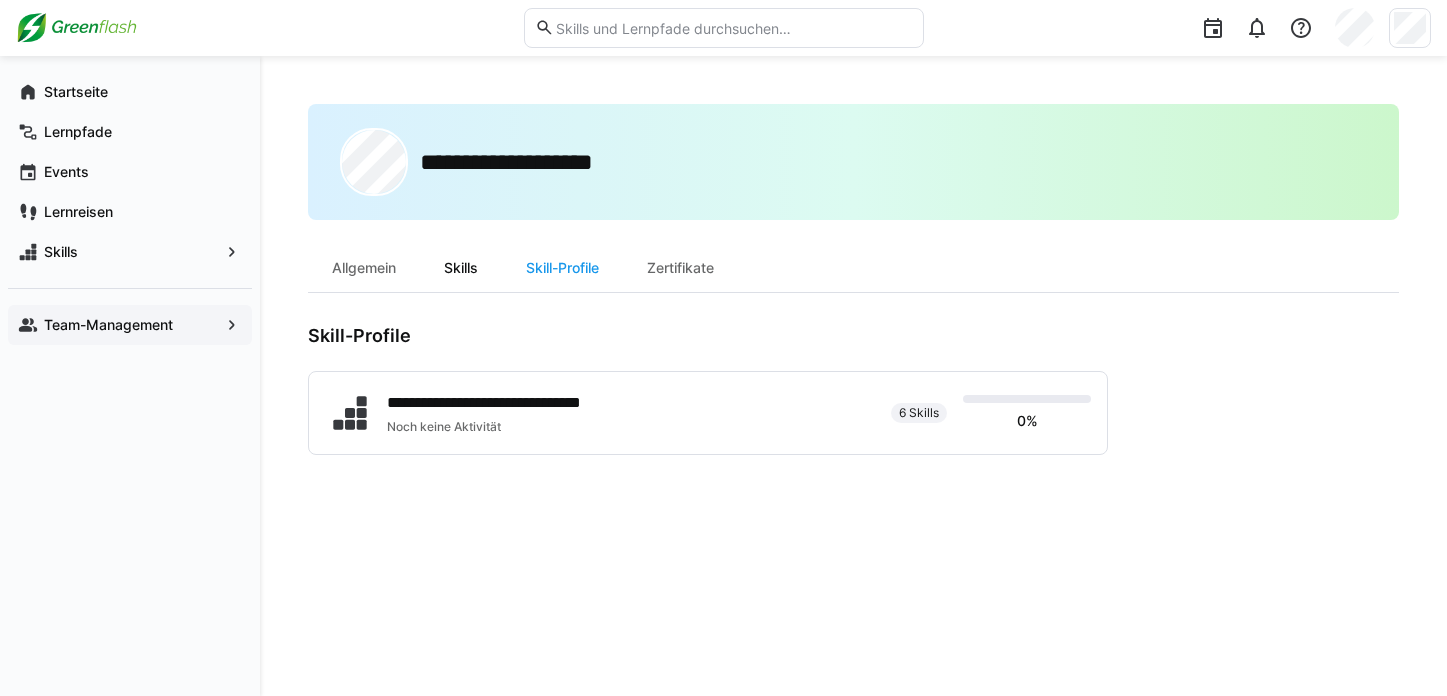 click on "Skills" 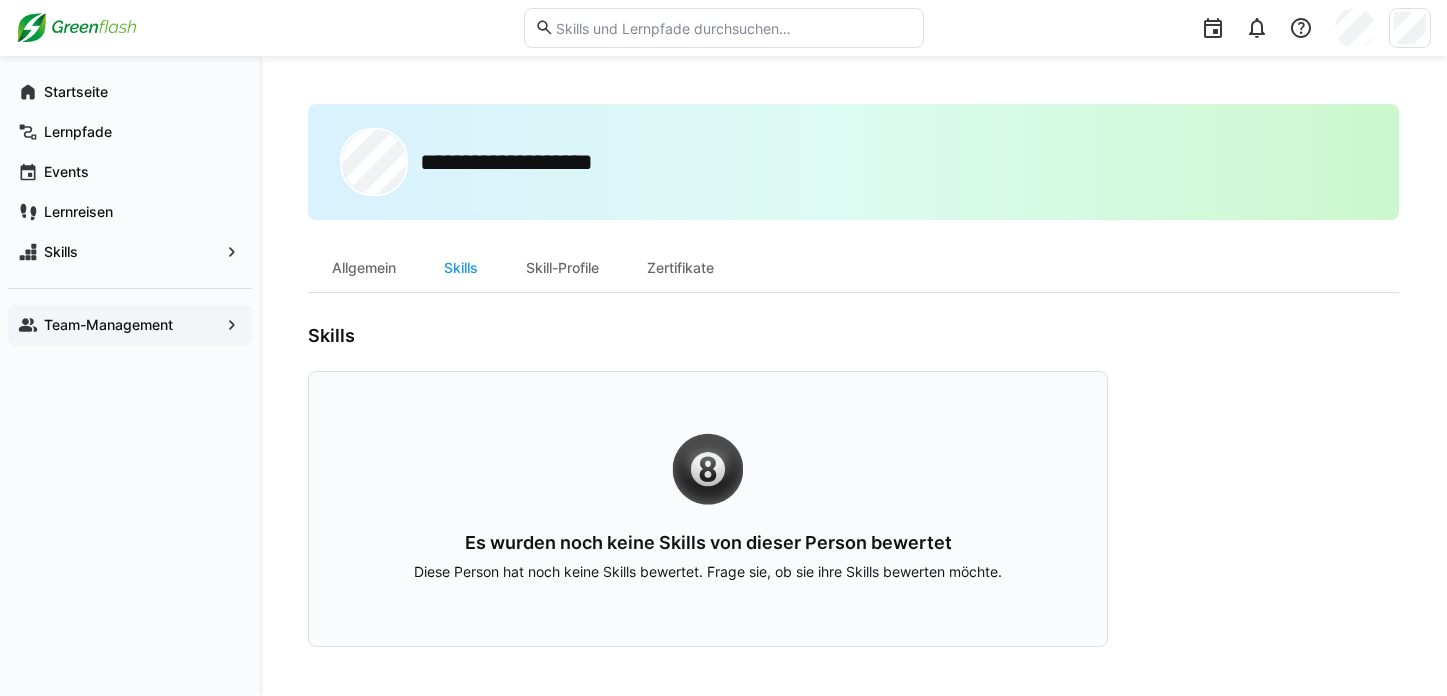 click on "Team-Management" 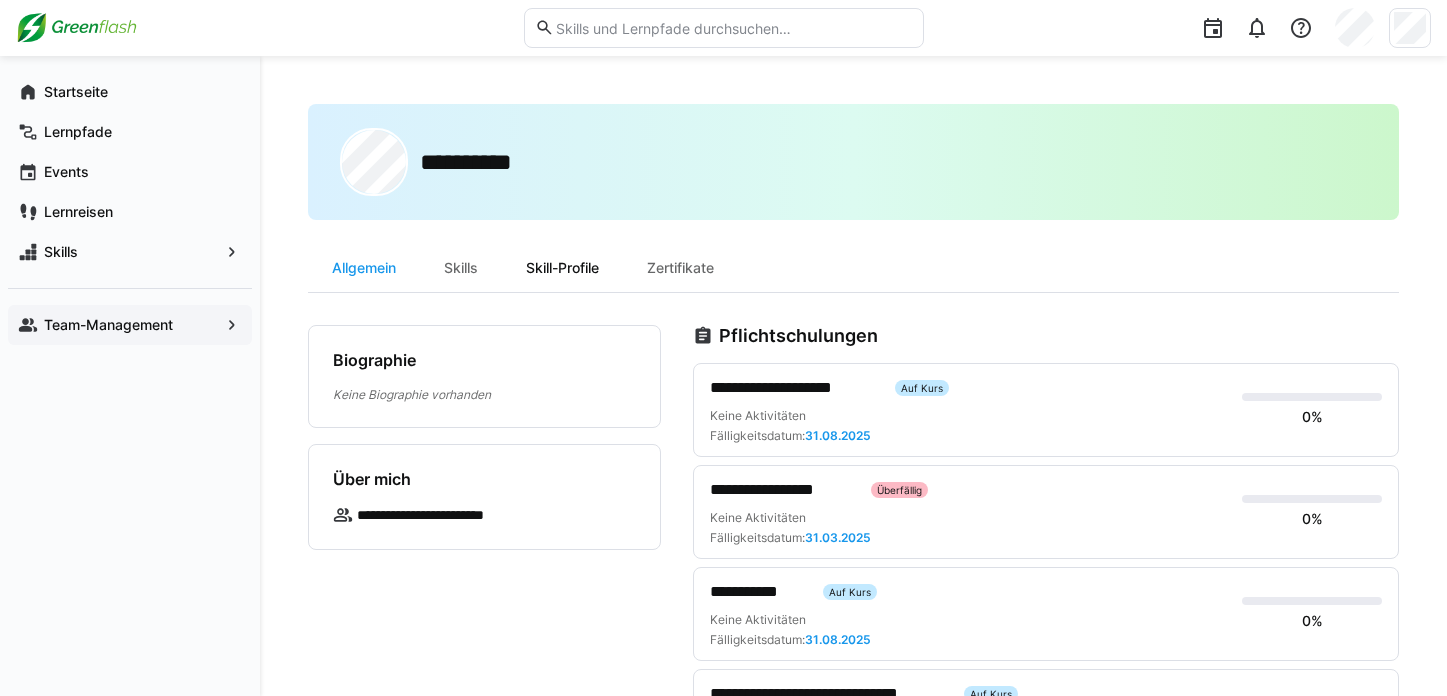 click on "Skill-Profile" 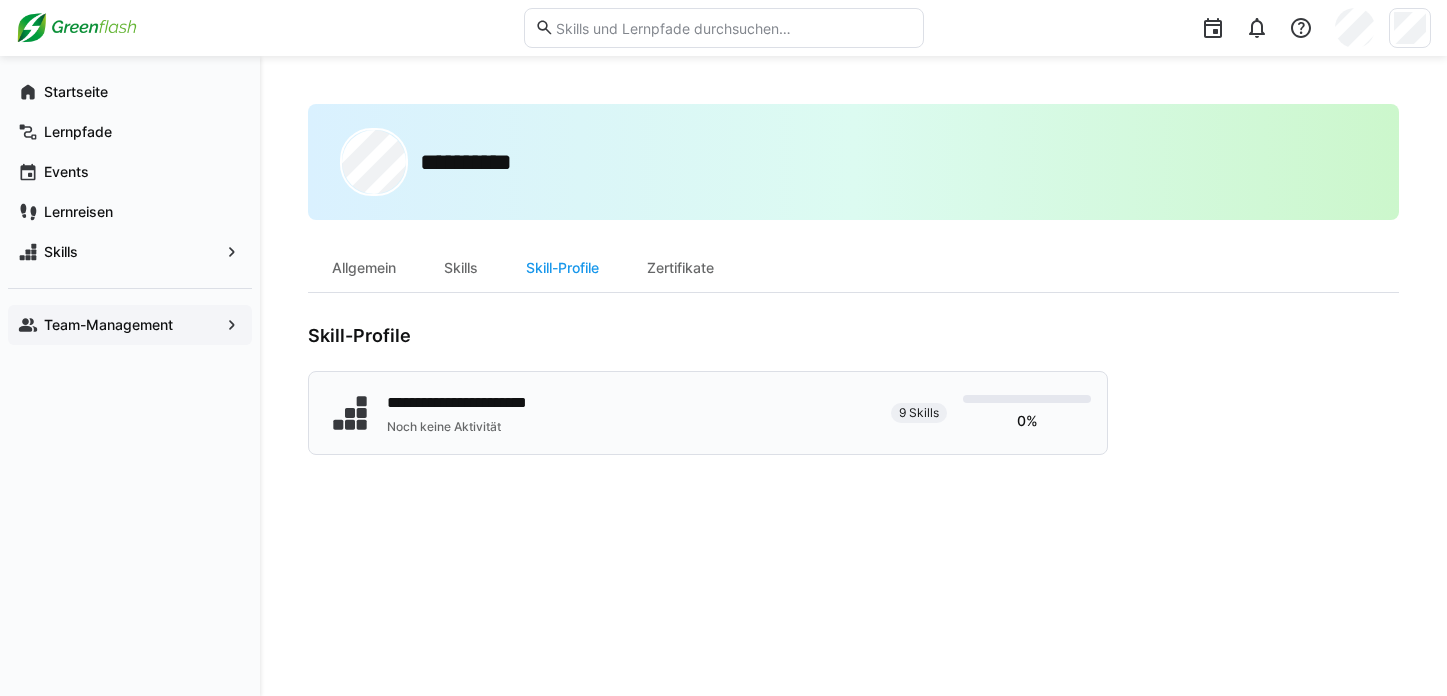 click on "**********" 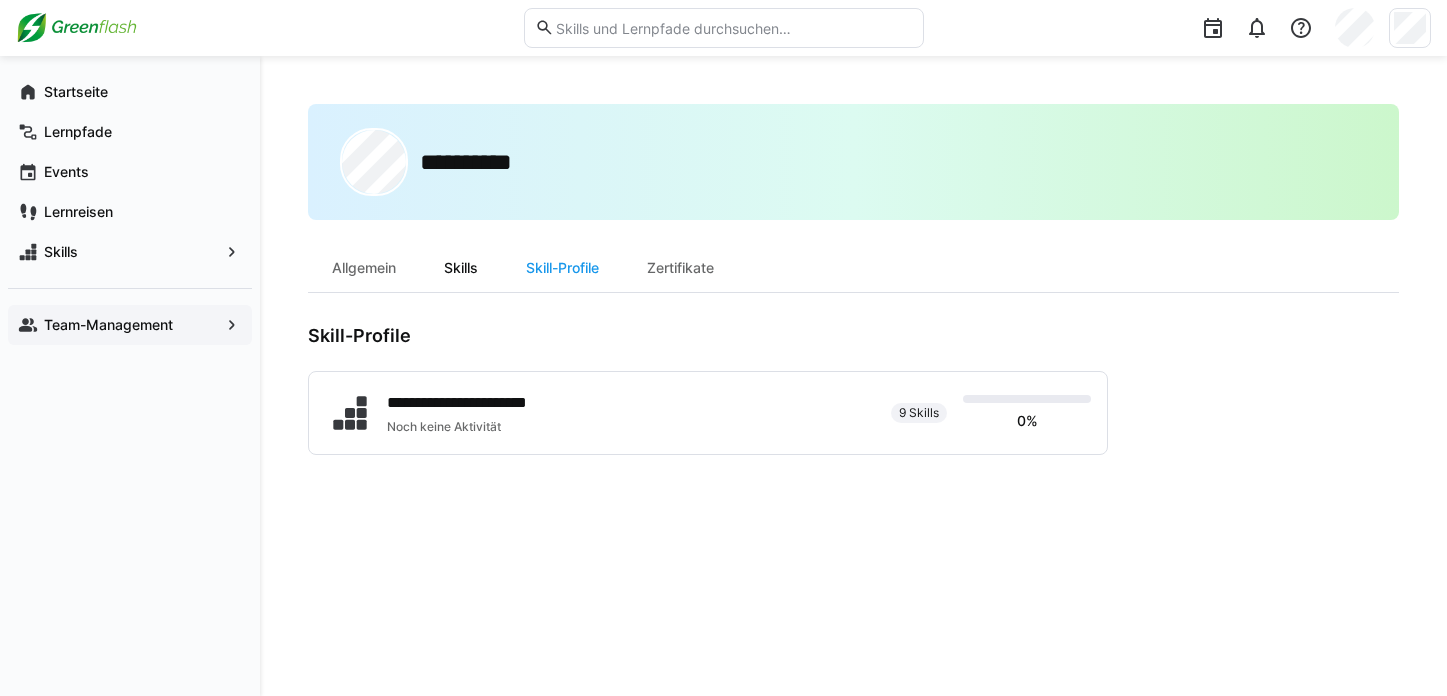 click on "Skills" 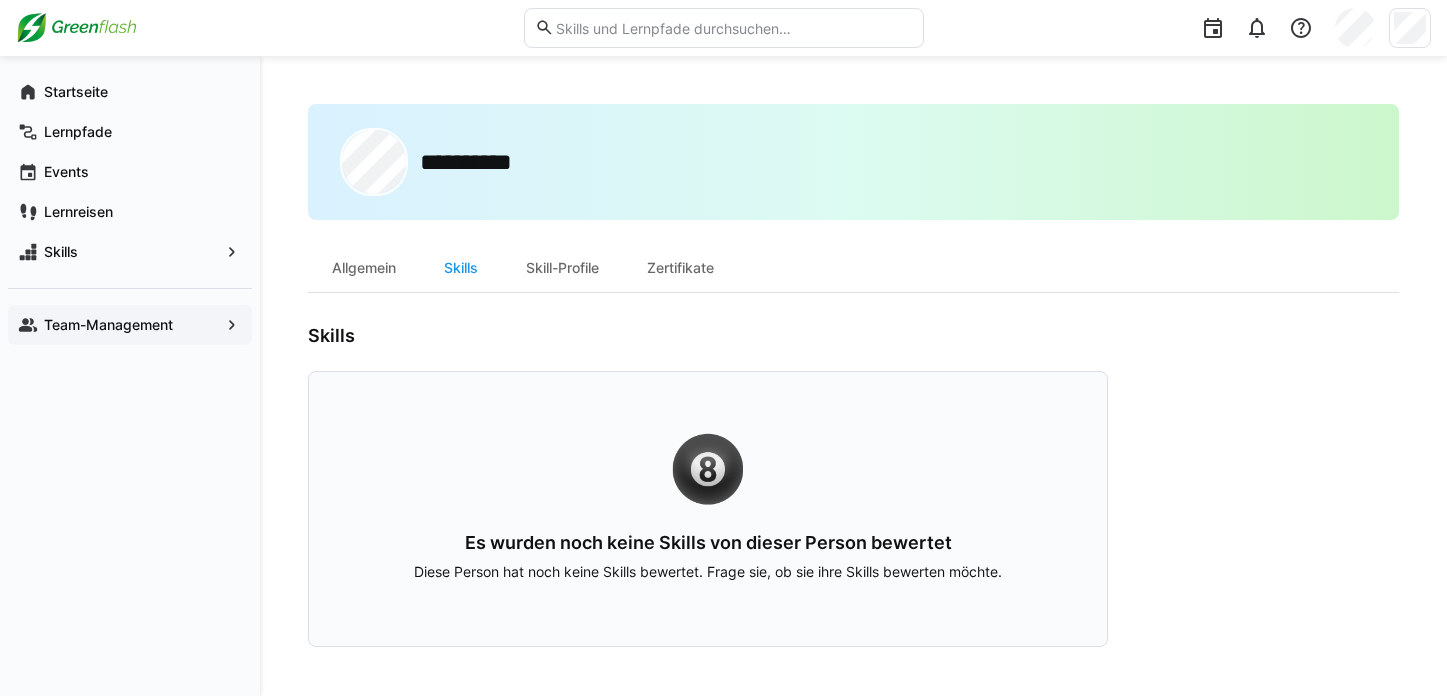 click on "Team-Management" 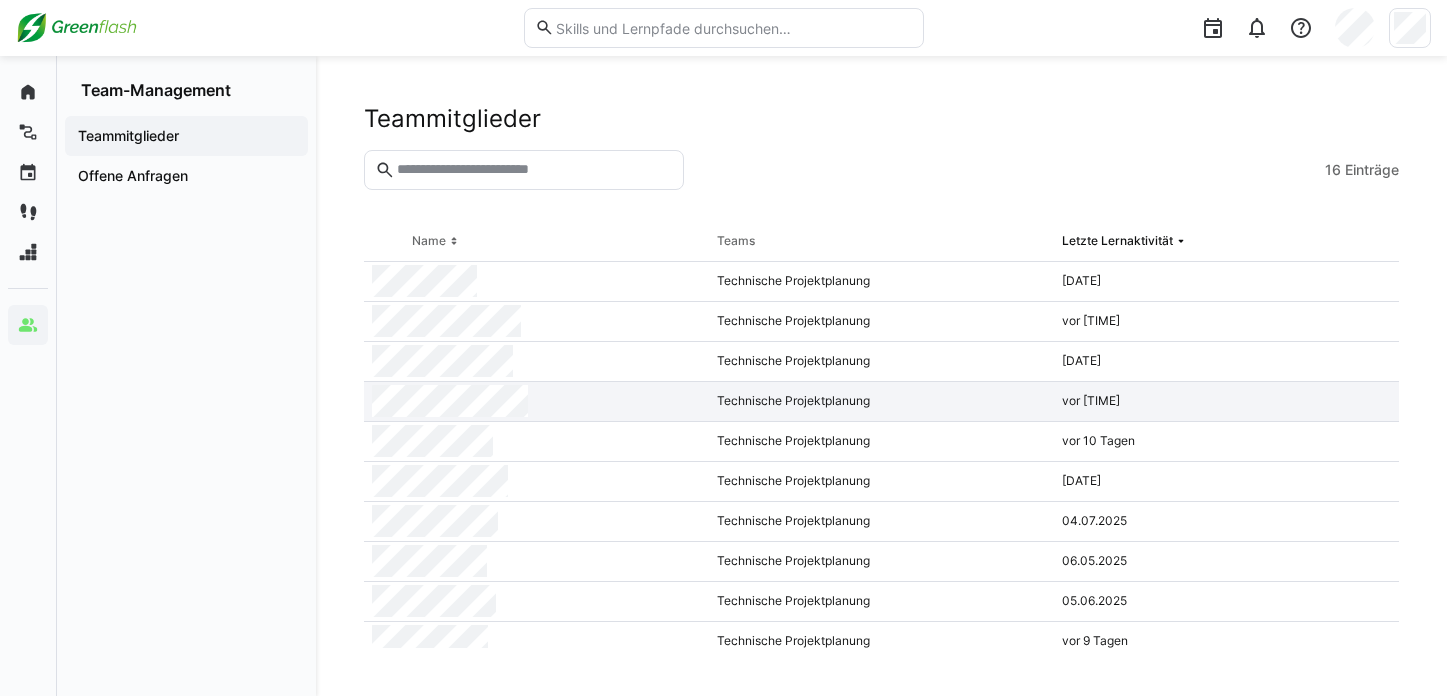 click 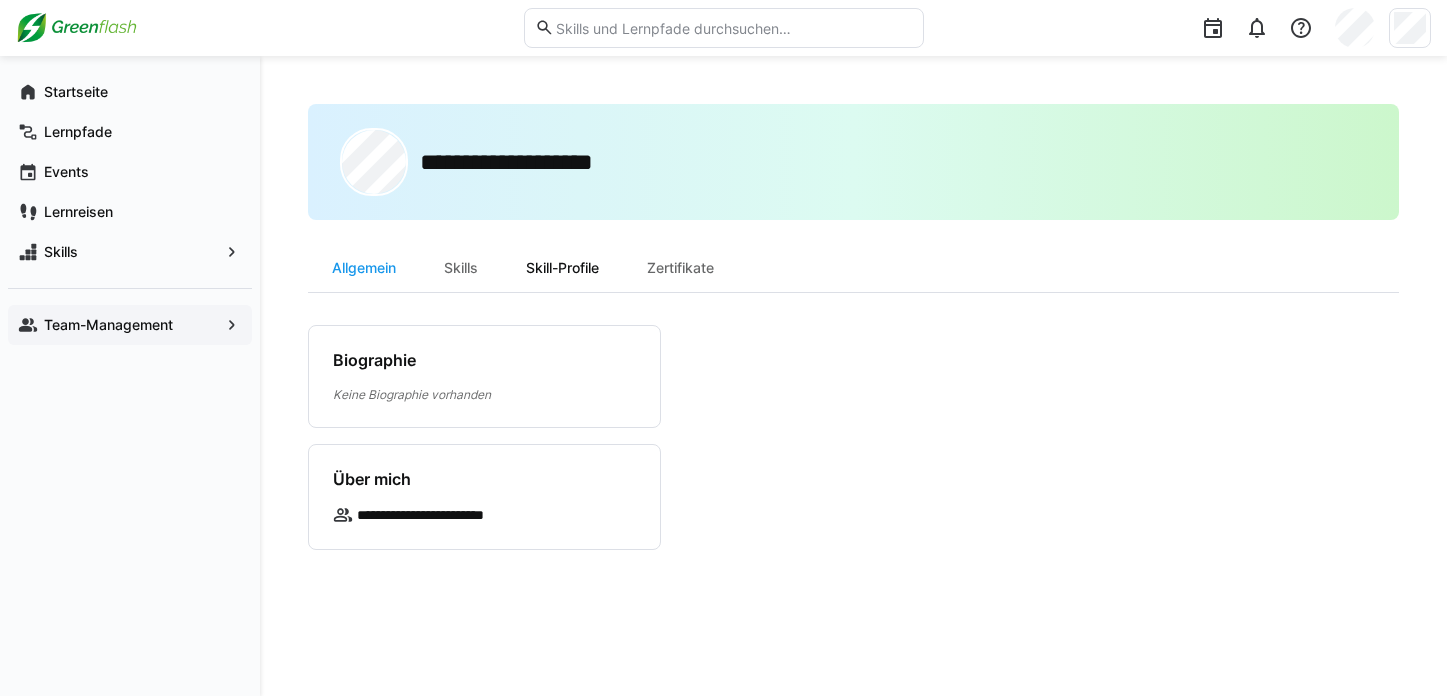 click on "Skill-Profile" 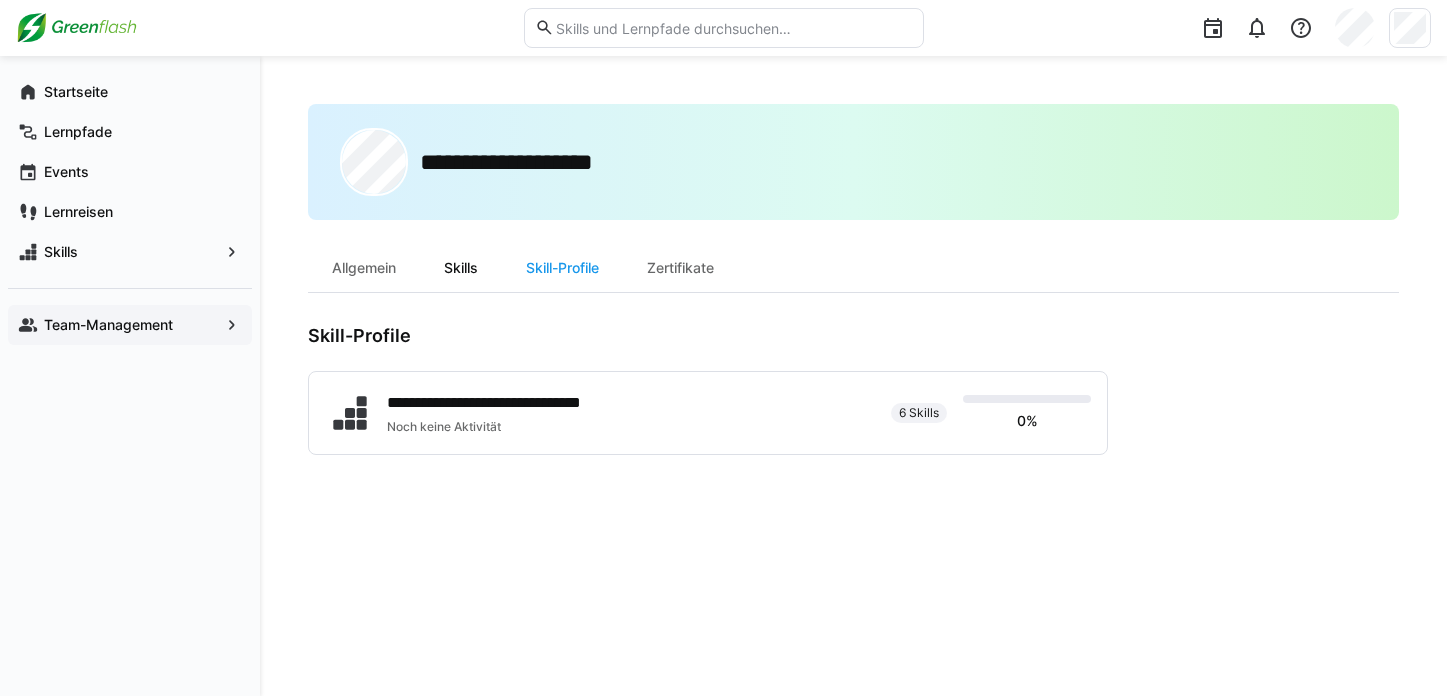 click on "Skills" 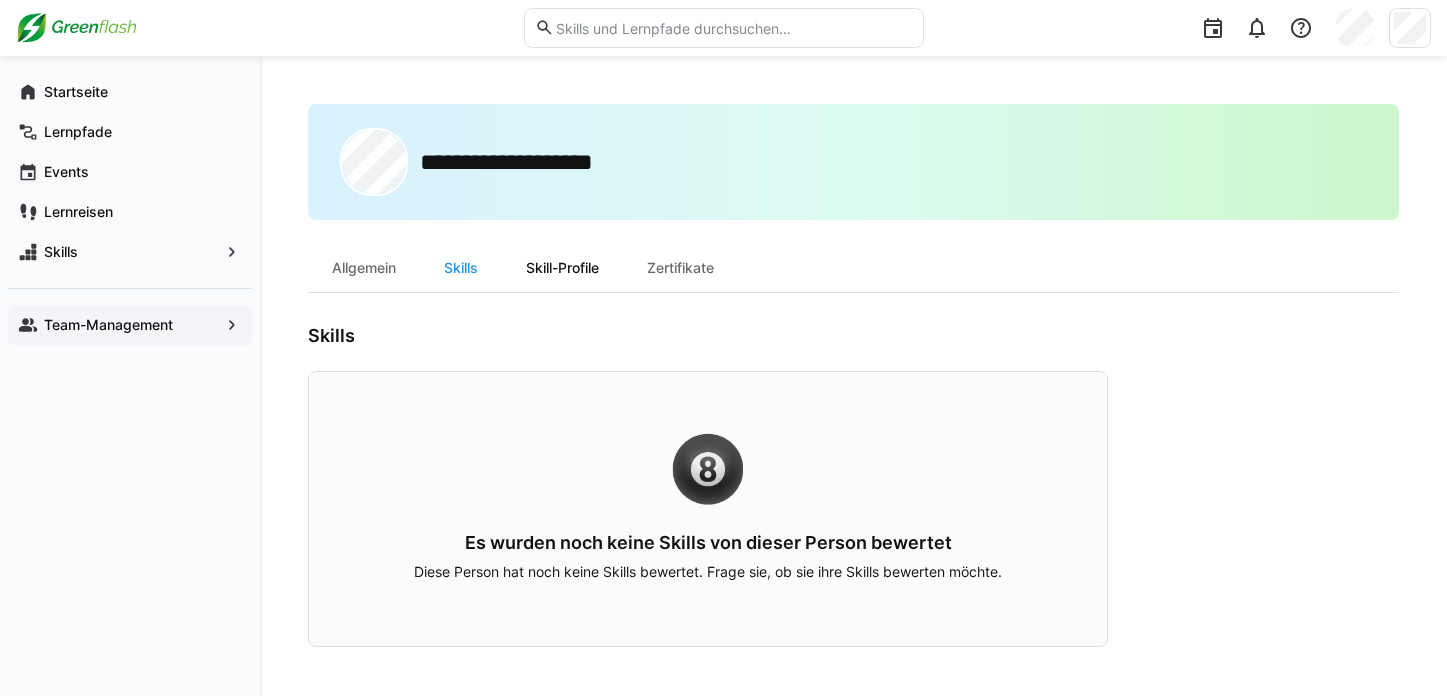 click on "Skill-Profile" 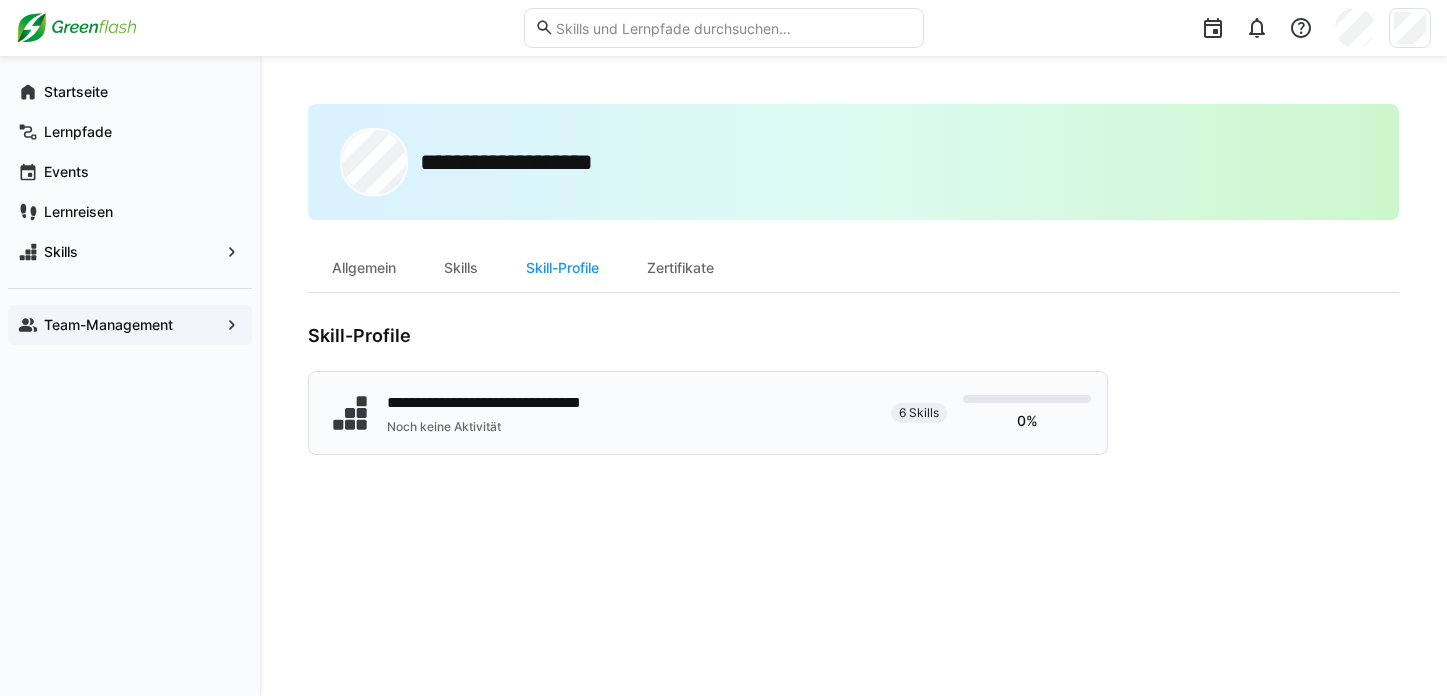 click on "**********" 